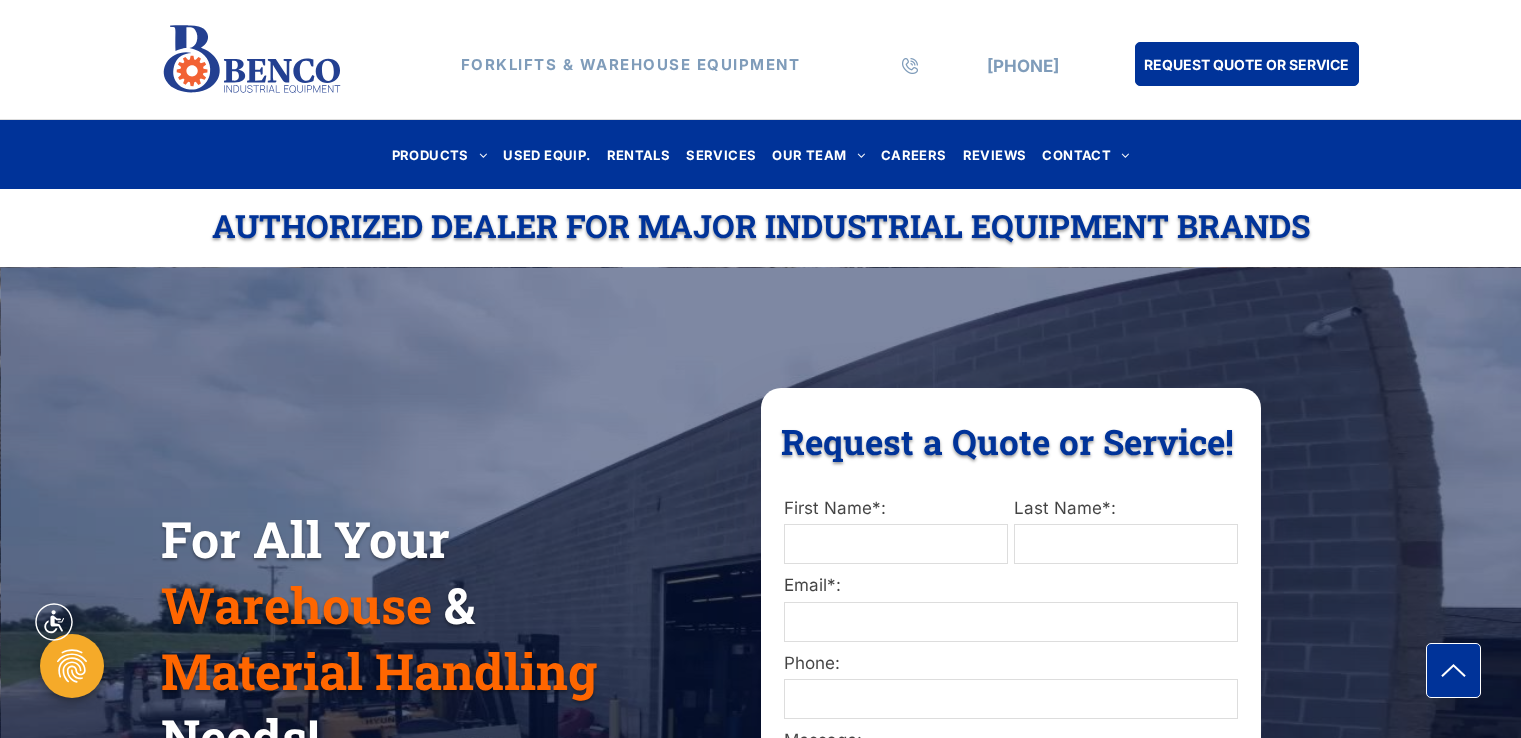 scroll, scrollTop: 0, scrollLeft: 0, axis: both 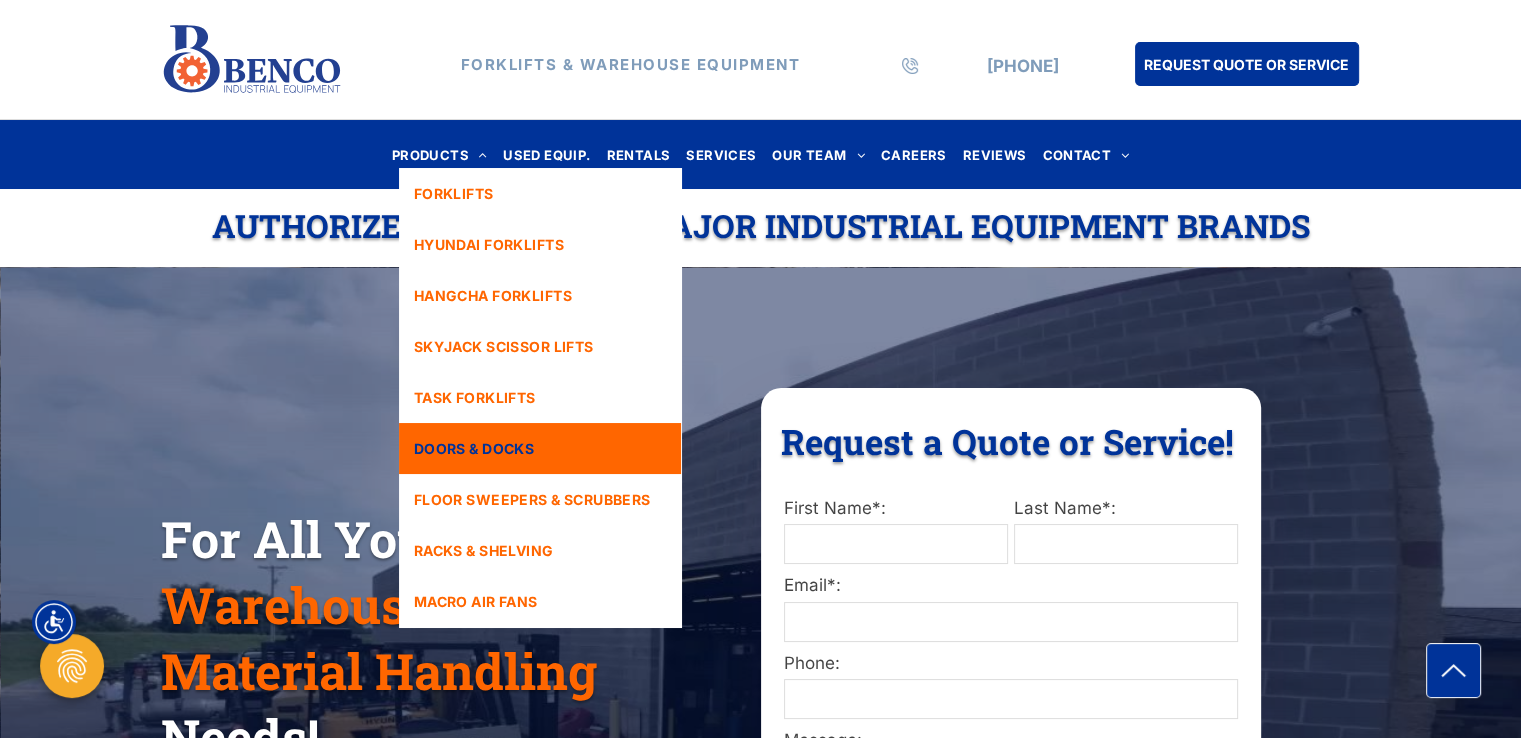 click on "DOORS & DOCKS" at bounding box center [474, 448] 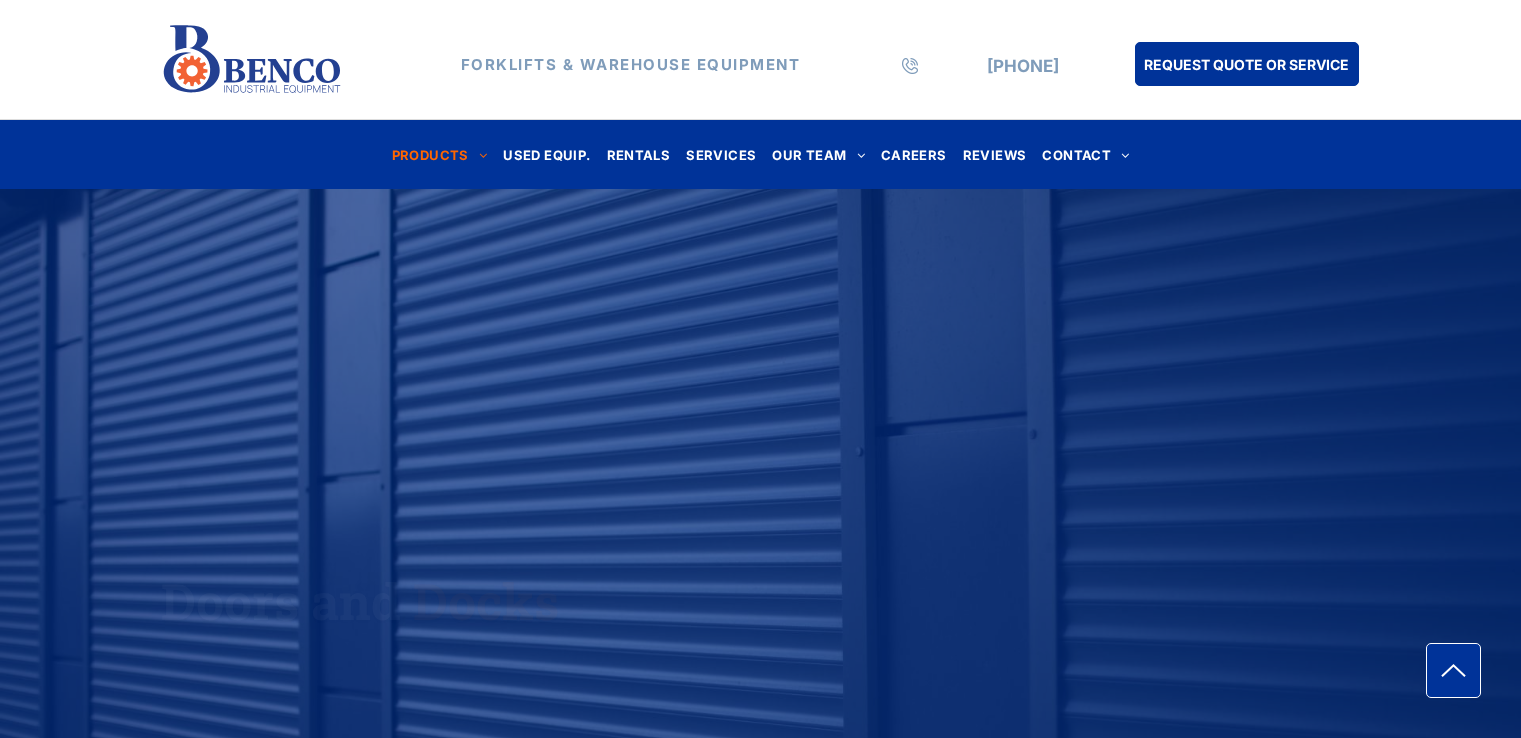 scroll, scrollTop: 0, scrollLeft: 0, axis: both 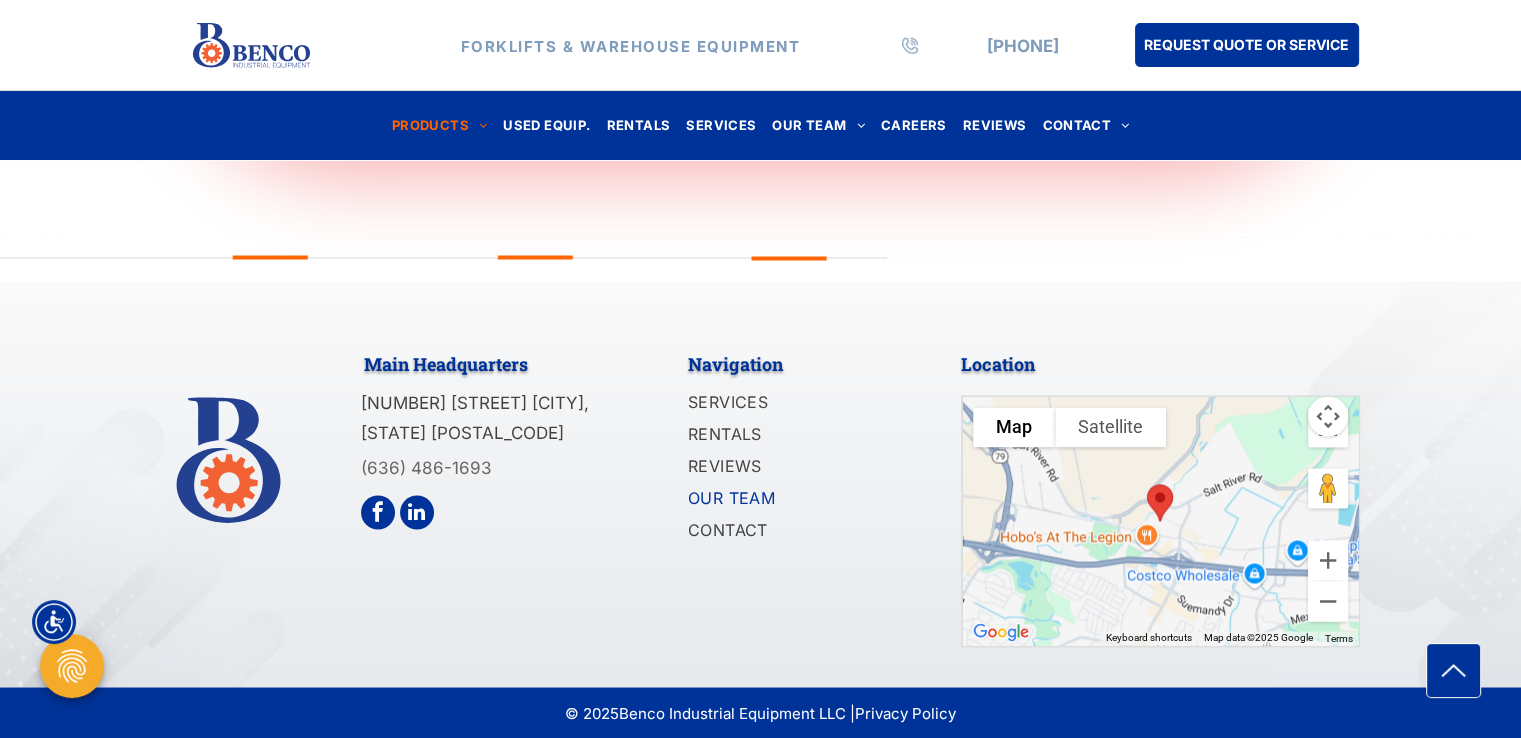 click on "OUR TEAM" at bounding box center [732, 498] 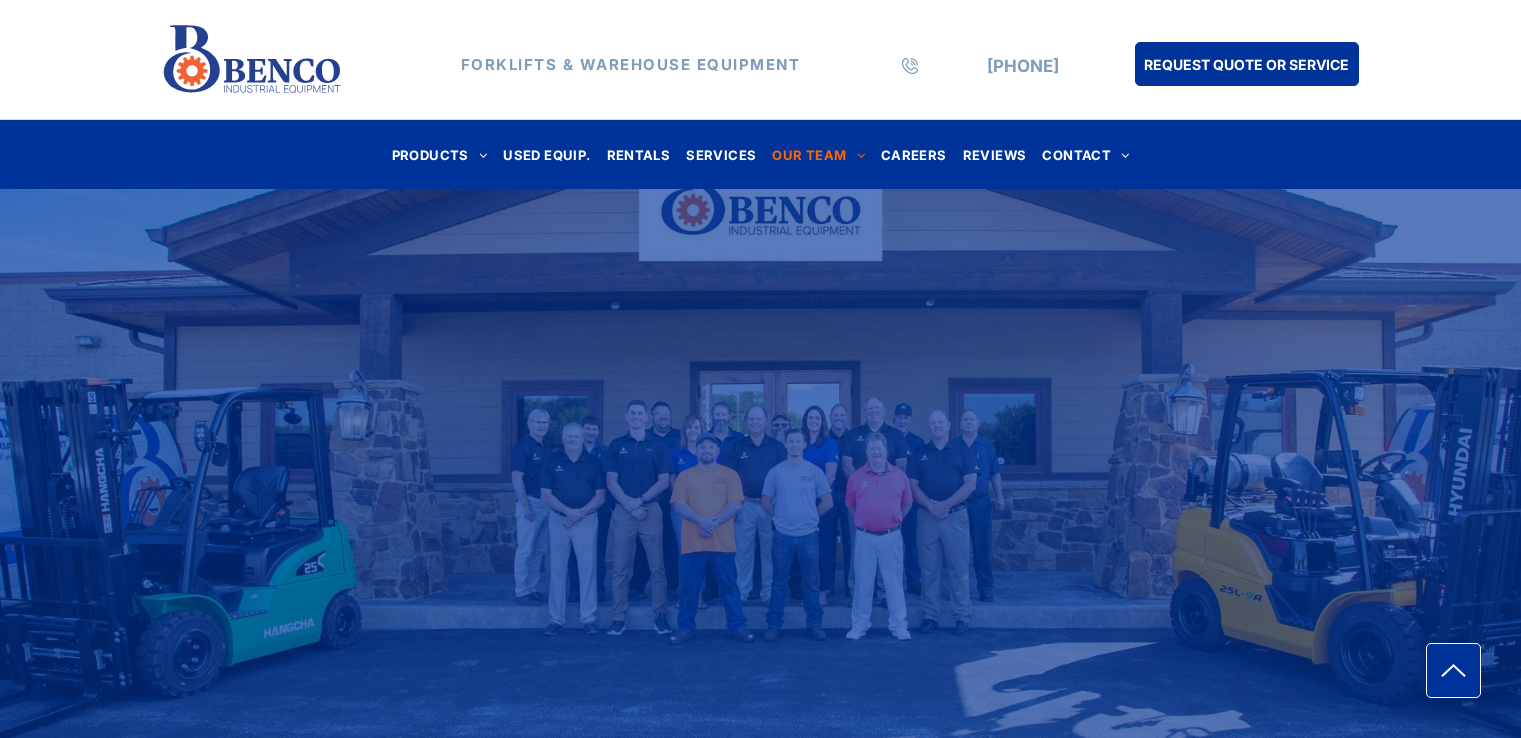 scroll, scrollTop: 0, scrollLeft: 0, axis: both 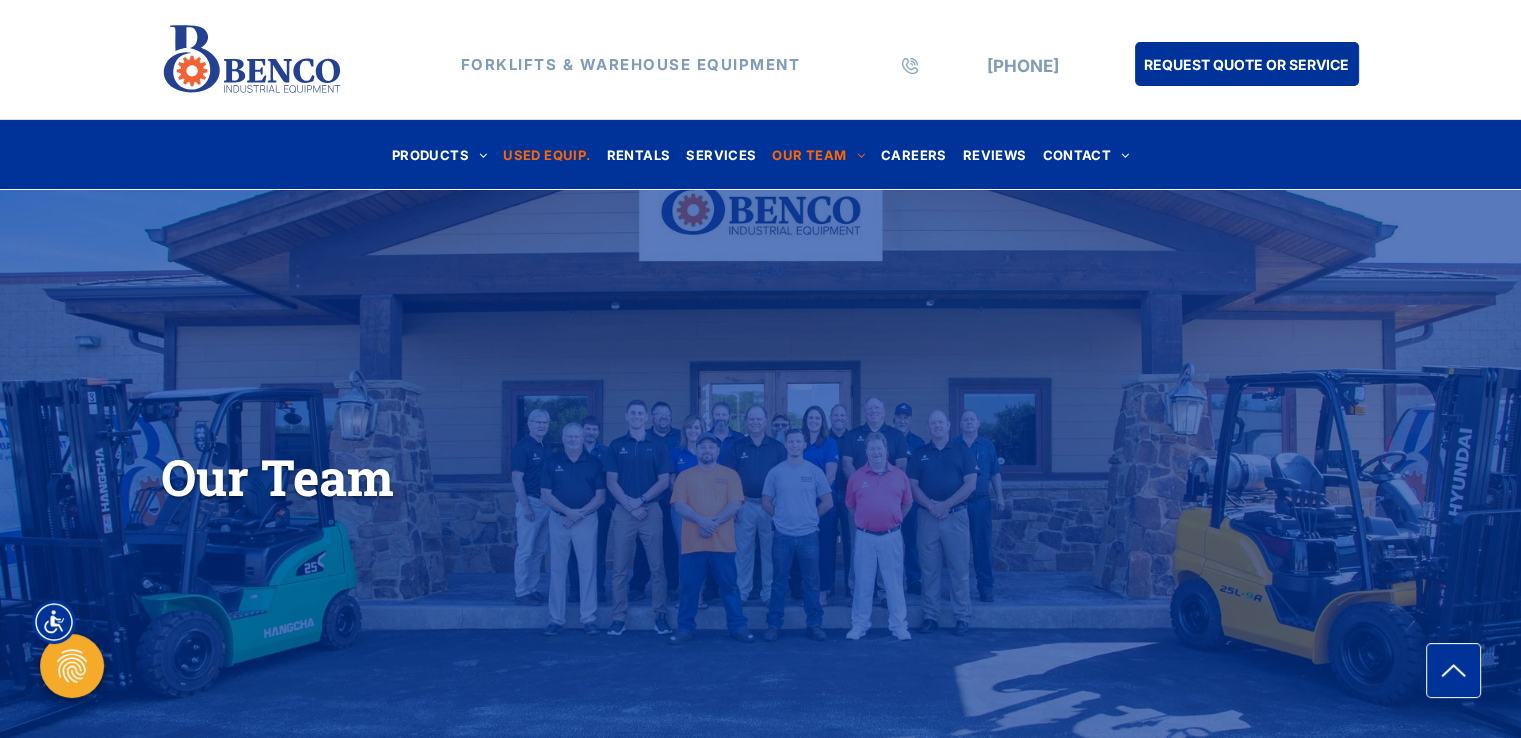 click on "USED EQUIP." at bounding box center [546, 154] 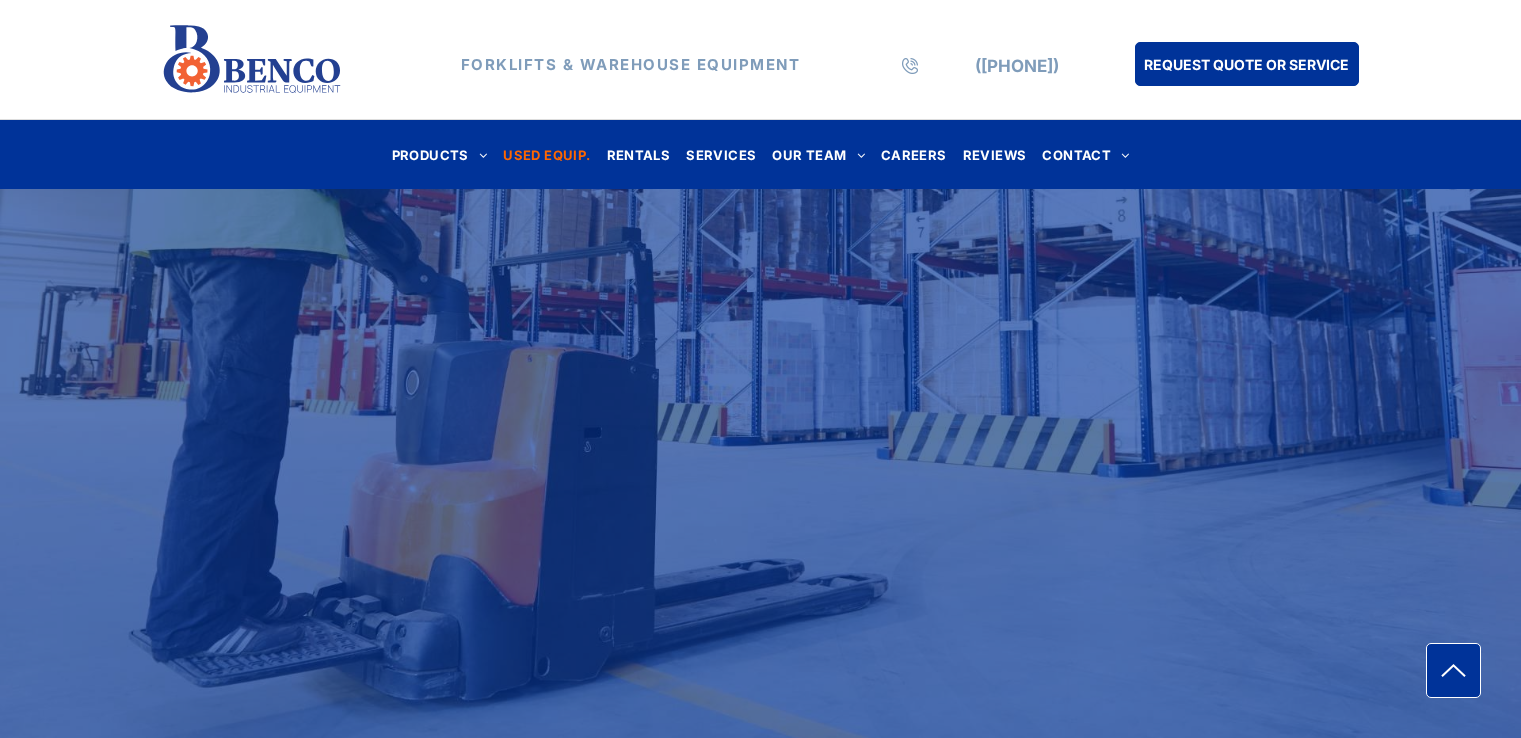 scroll, scrollTop: 0, scrollLeft: 0, axis: both 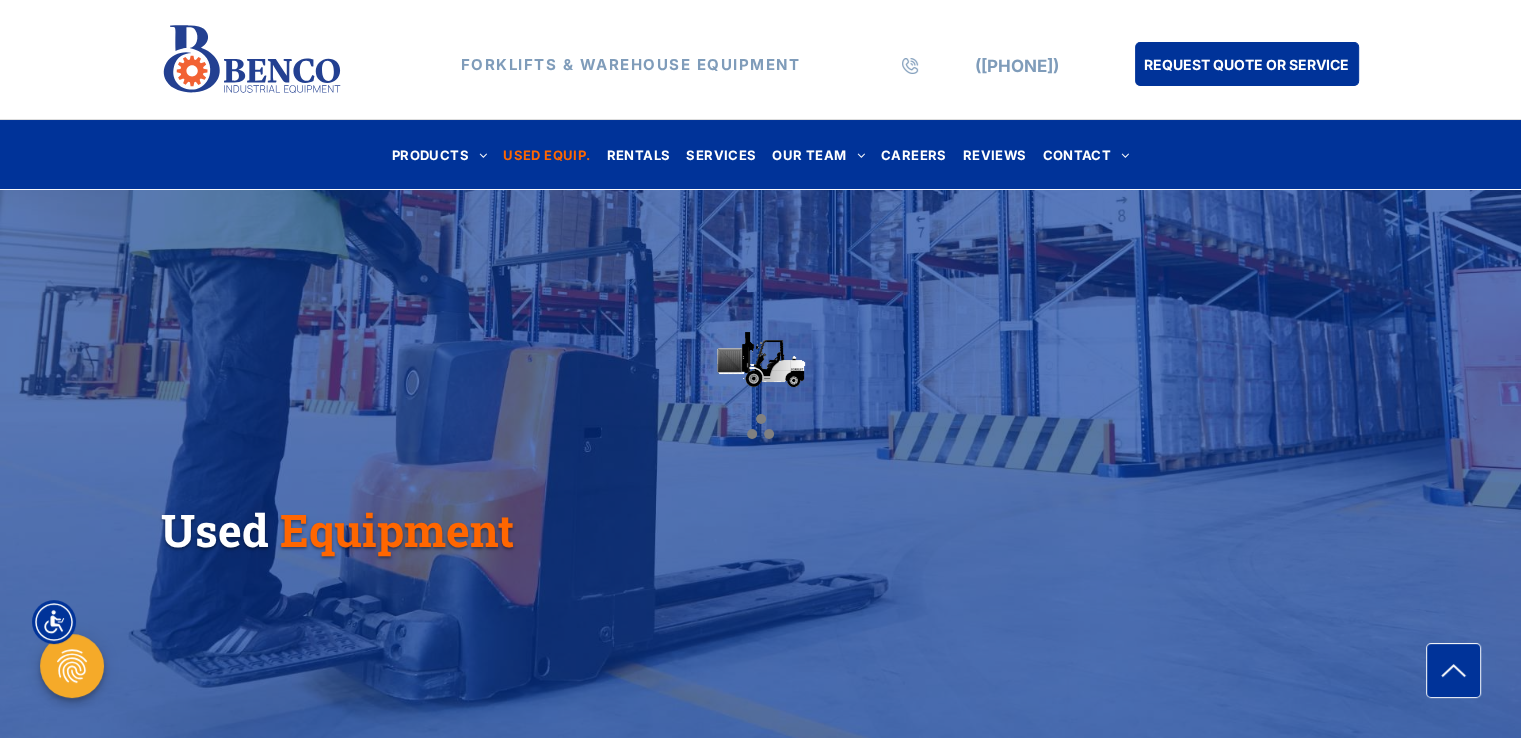 click at bounding box center [760, 369] 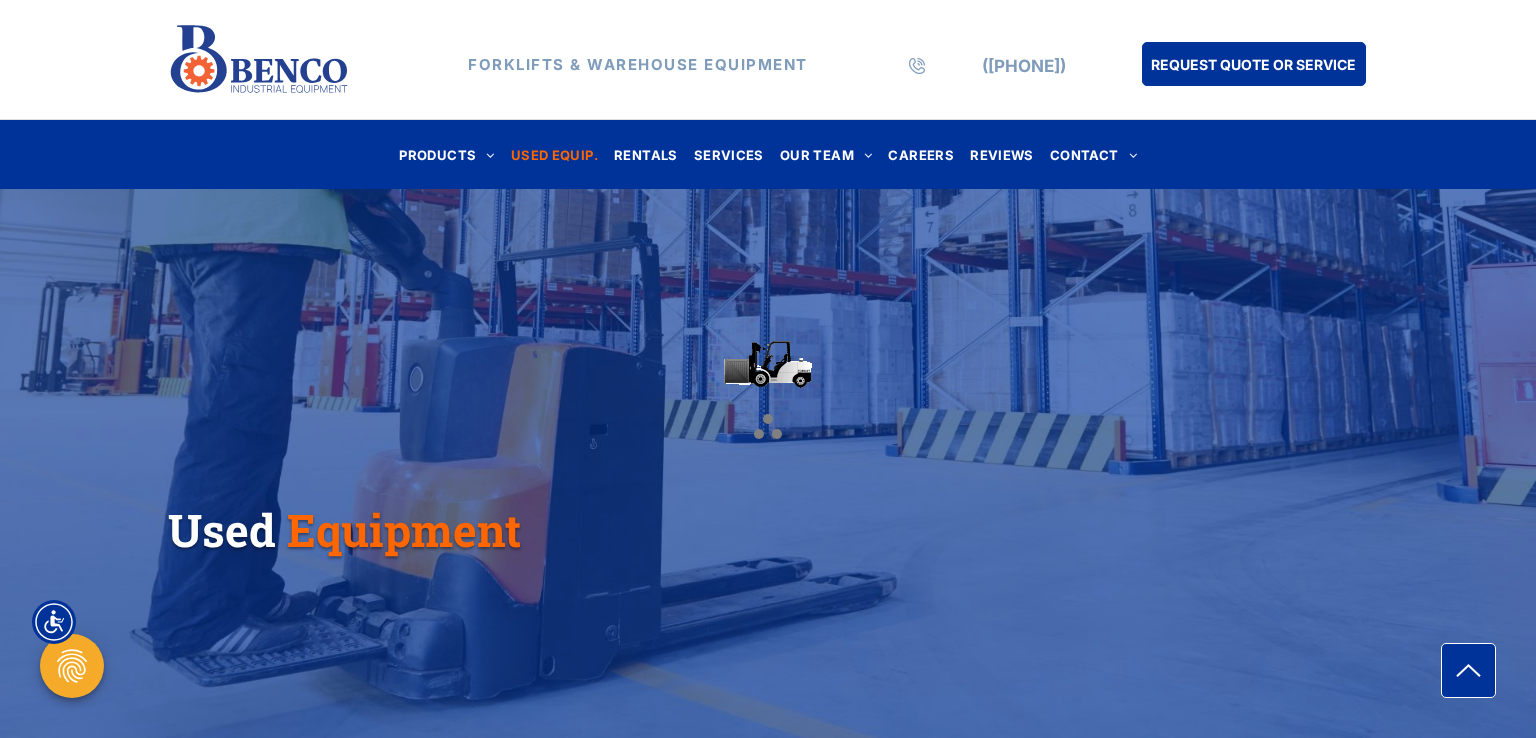 click at bounding box center [768, 369] 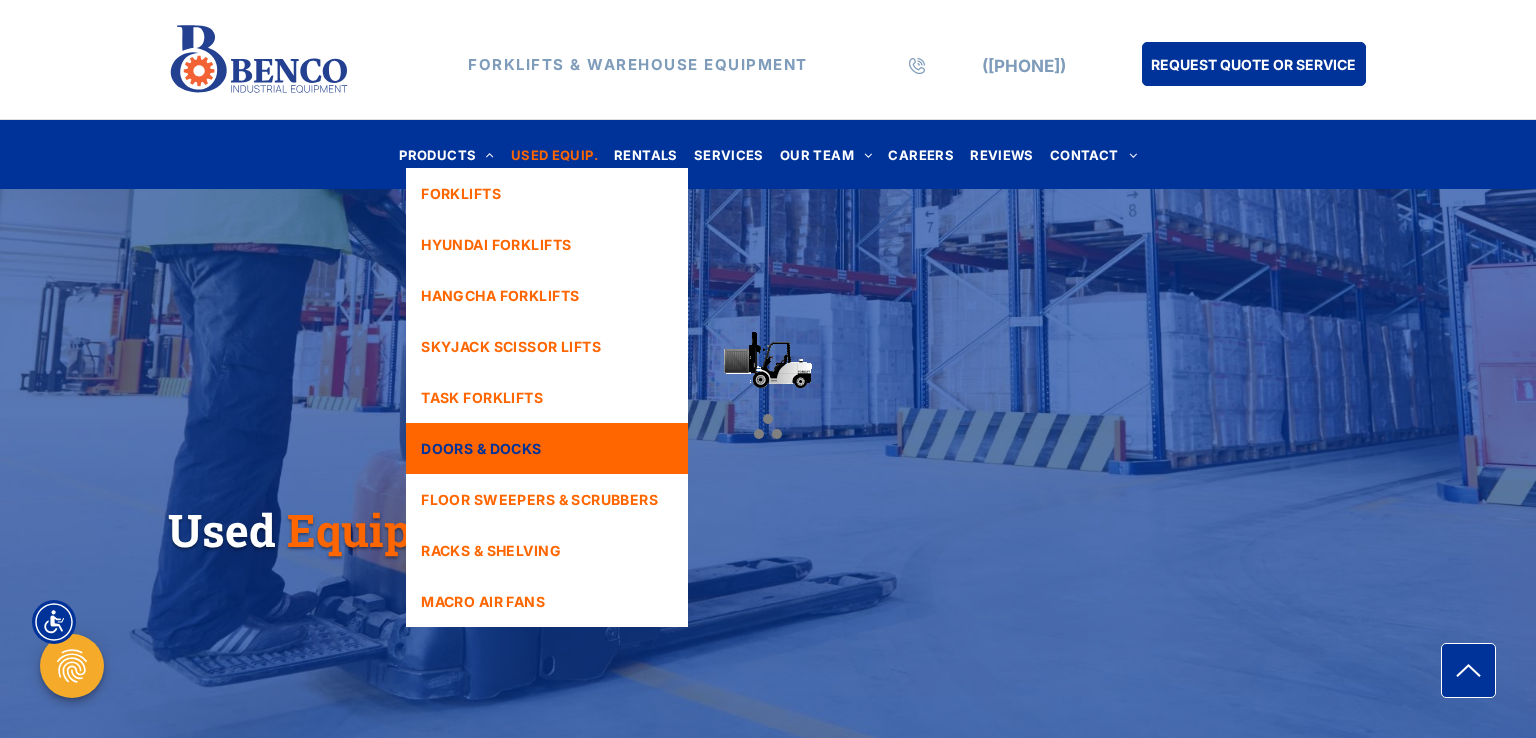 drag, startPoint x: 464, startPoint y: 154, endPoint x: 550, endPoint y: 438, distance: 296.73557 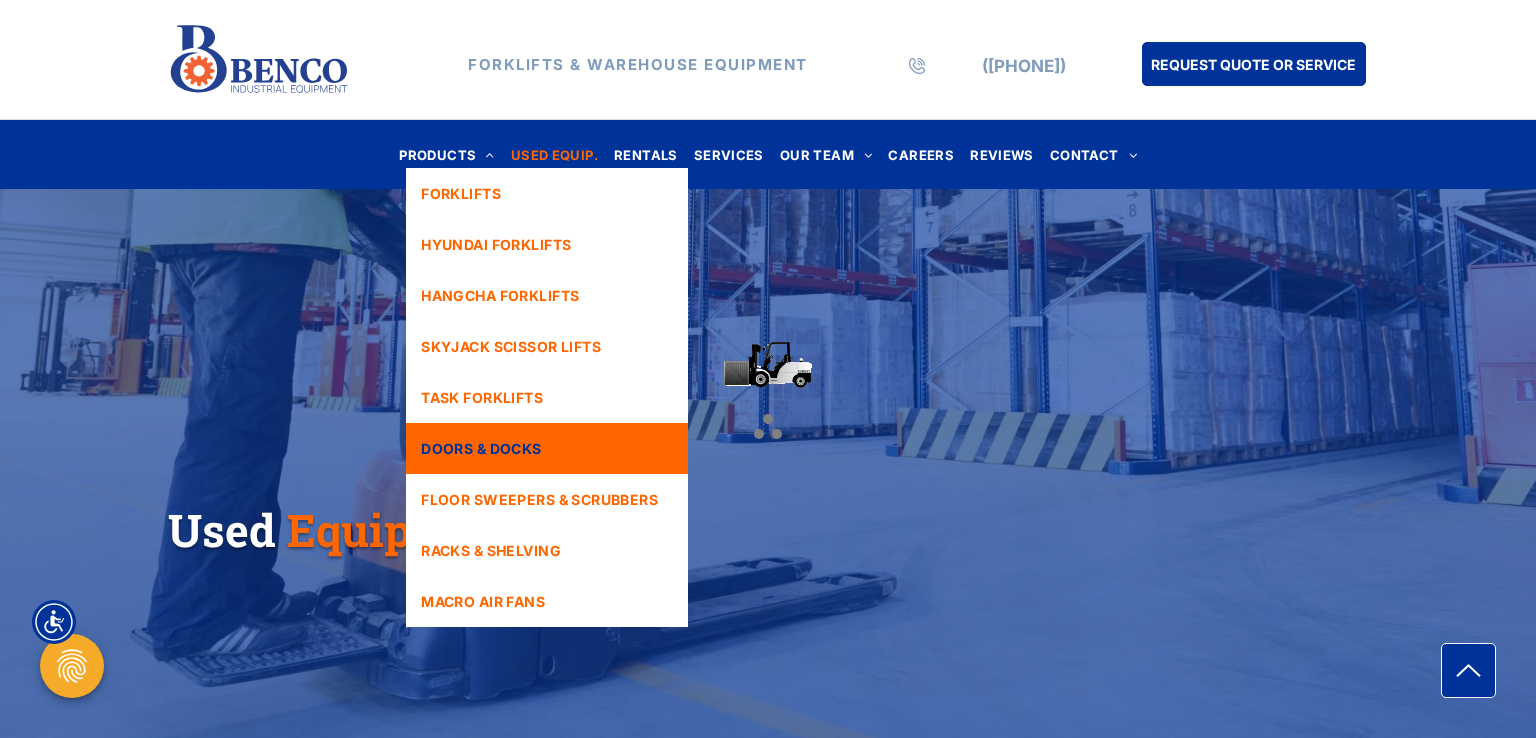 click on "PRODUCTS" at bounding box center [447, 154] 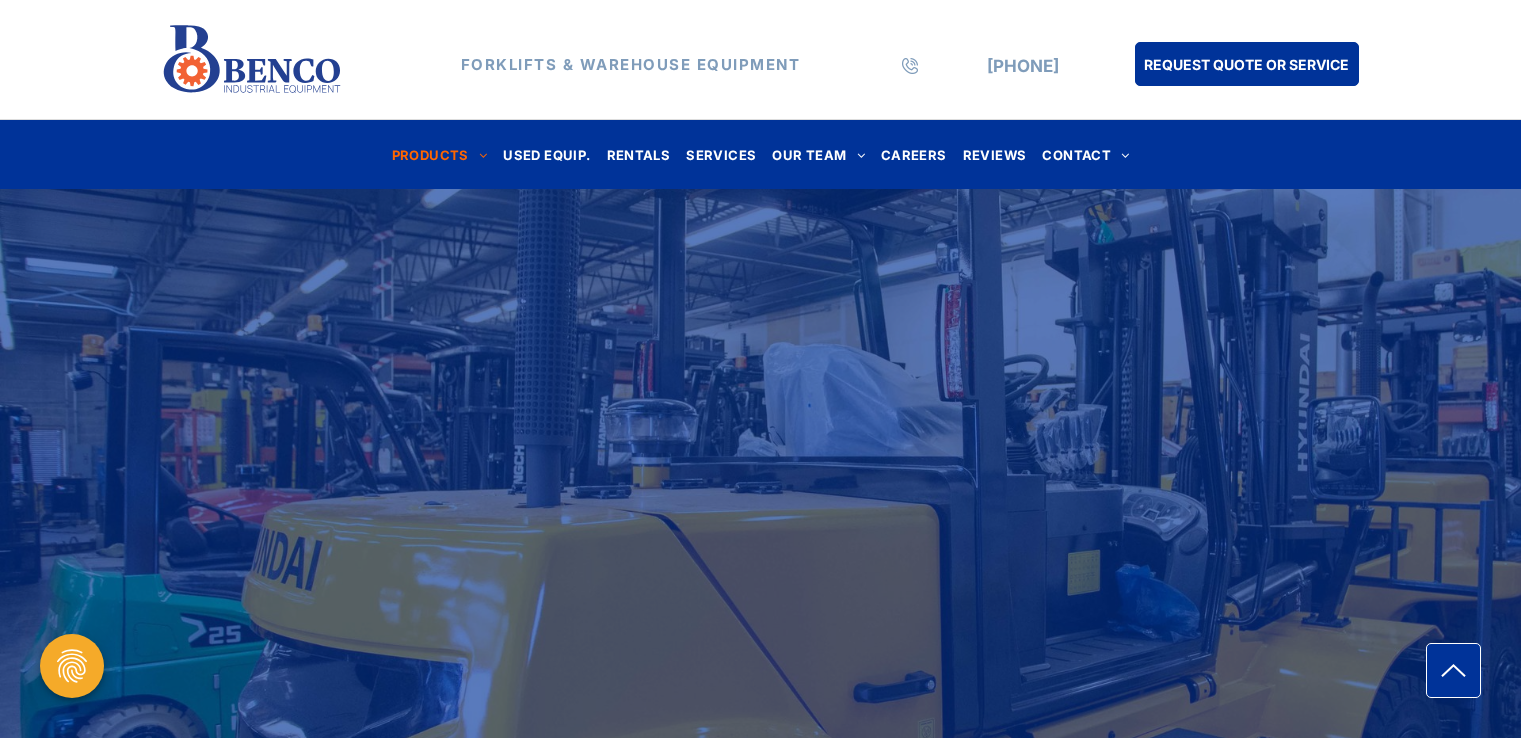 scroll, scrollTop: 0, scrollLeft: 0, axis: both 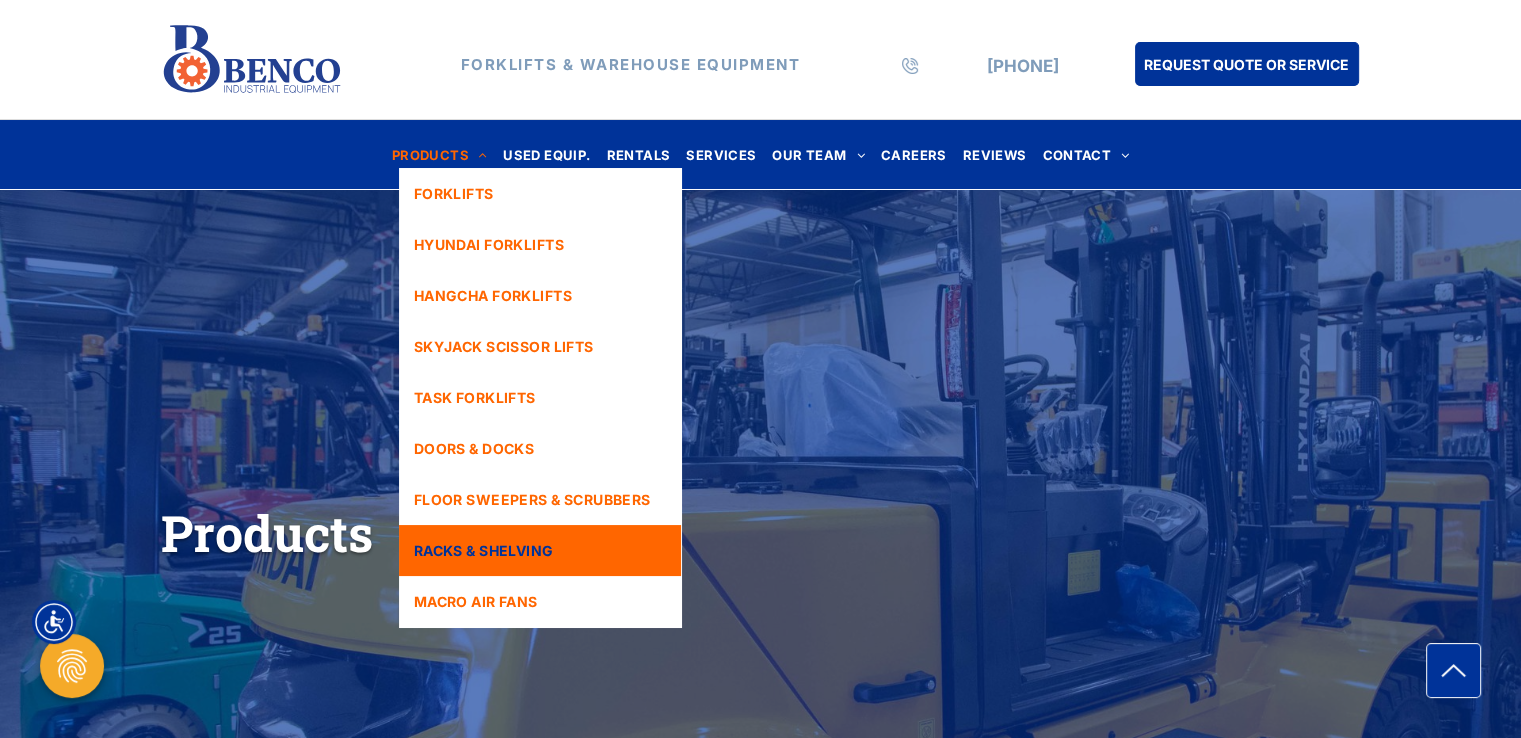 click on "RACKS & SHELVING" at bounding box center [540, 550] 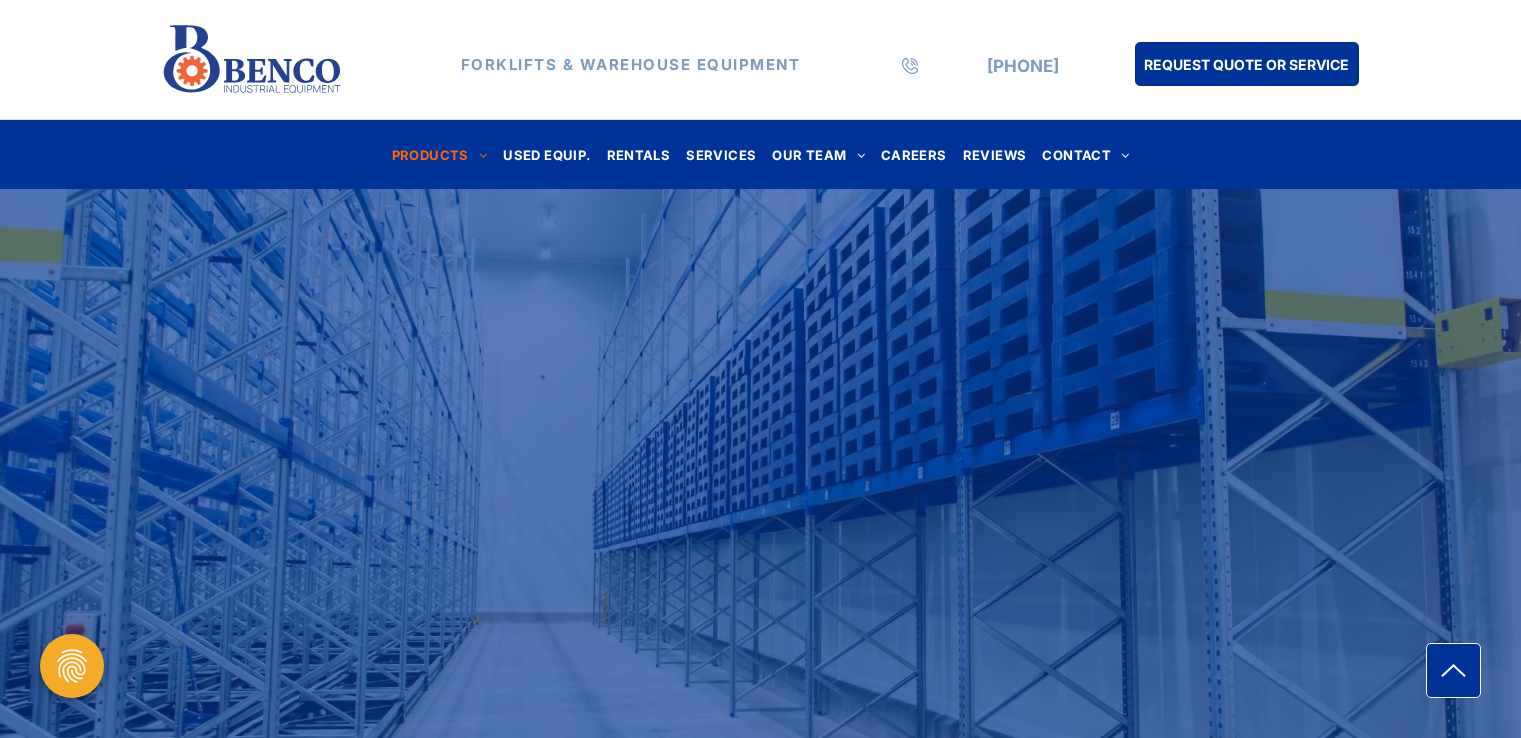 scroll, scrollTop: 0, scrollLeft: 0, axis: both 